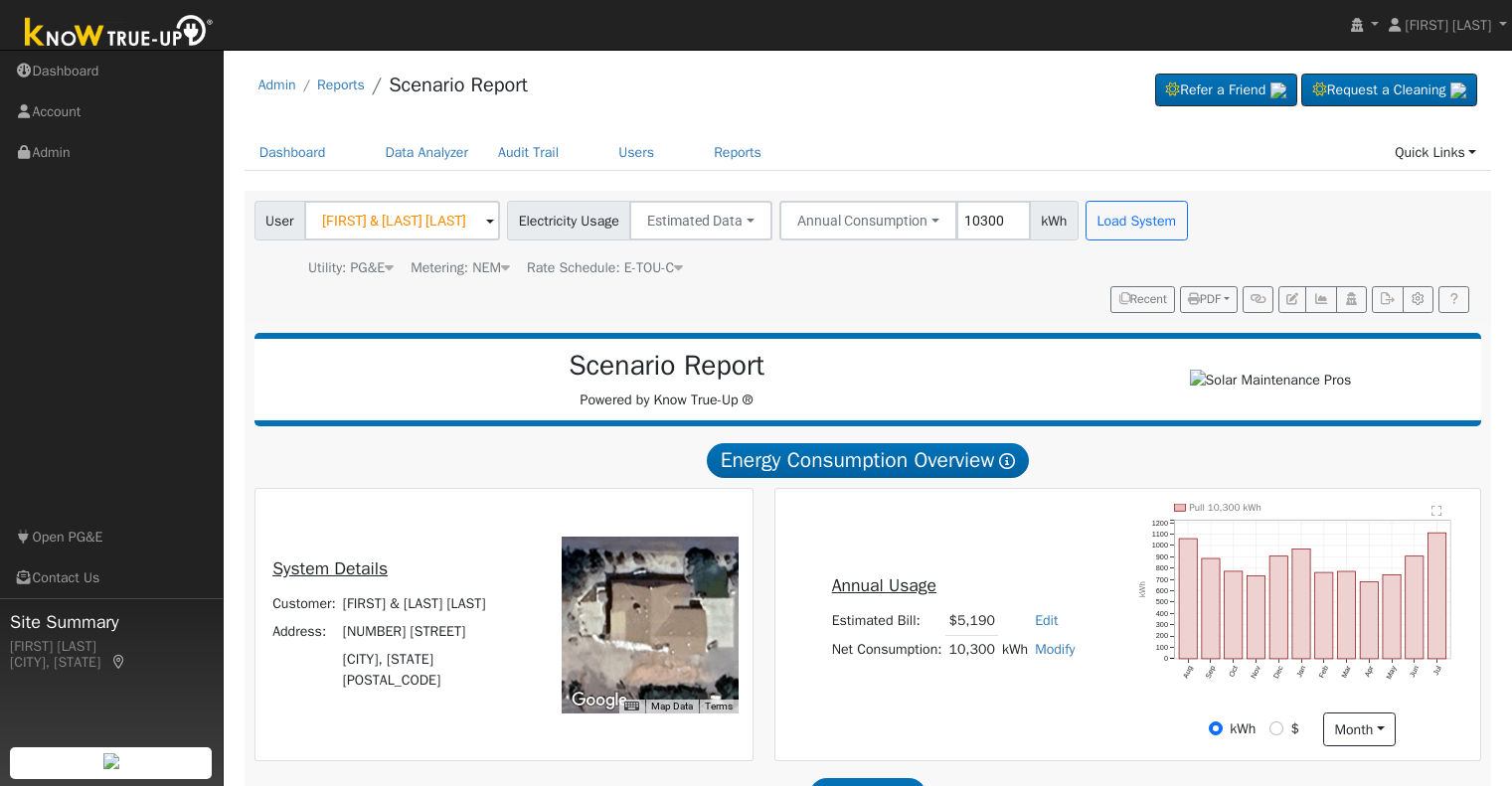 scroll, scrollTop: 418, scrollLeft: 0, axis: vertical 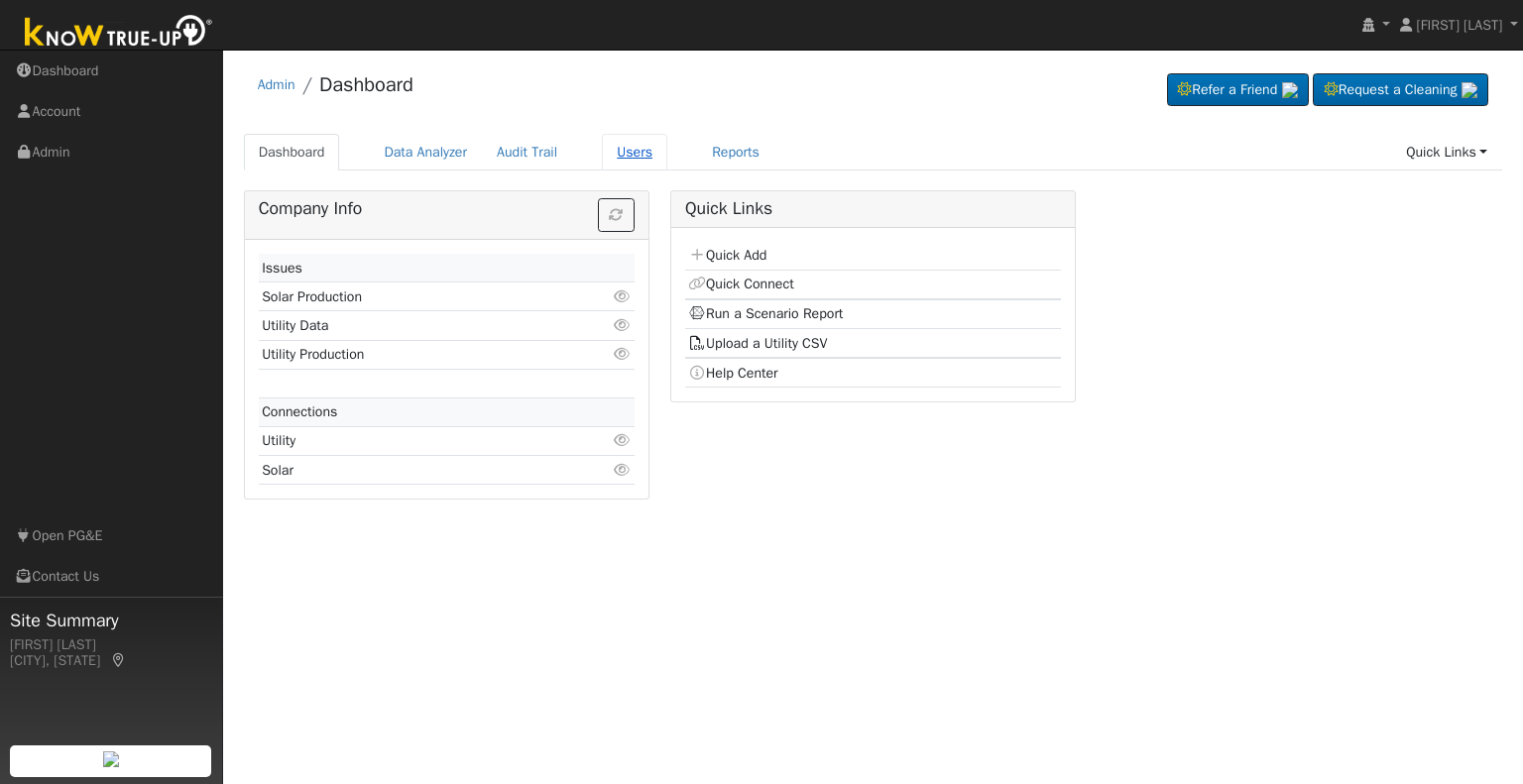 click on "Users" at bounding box center (635, 152) 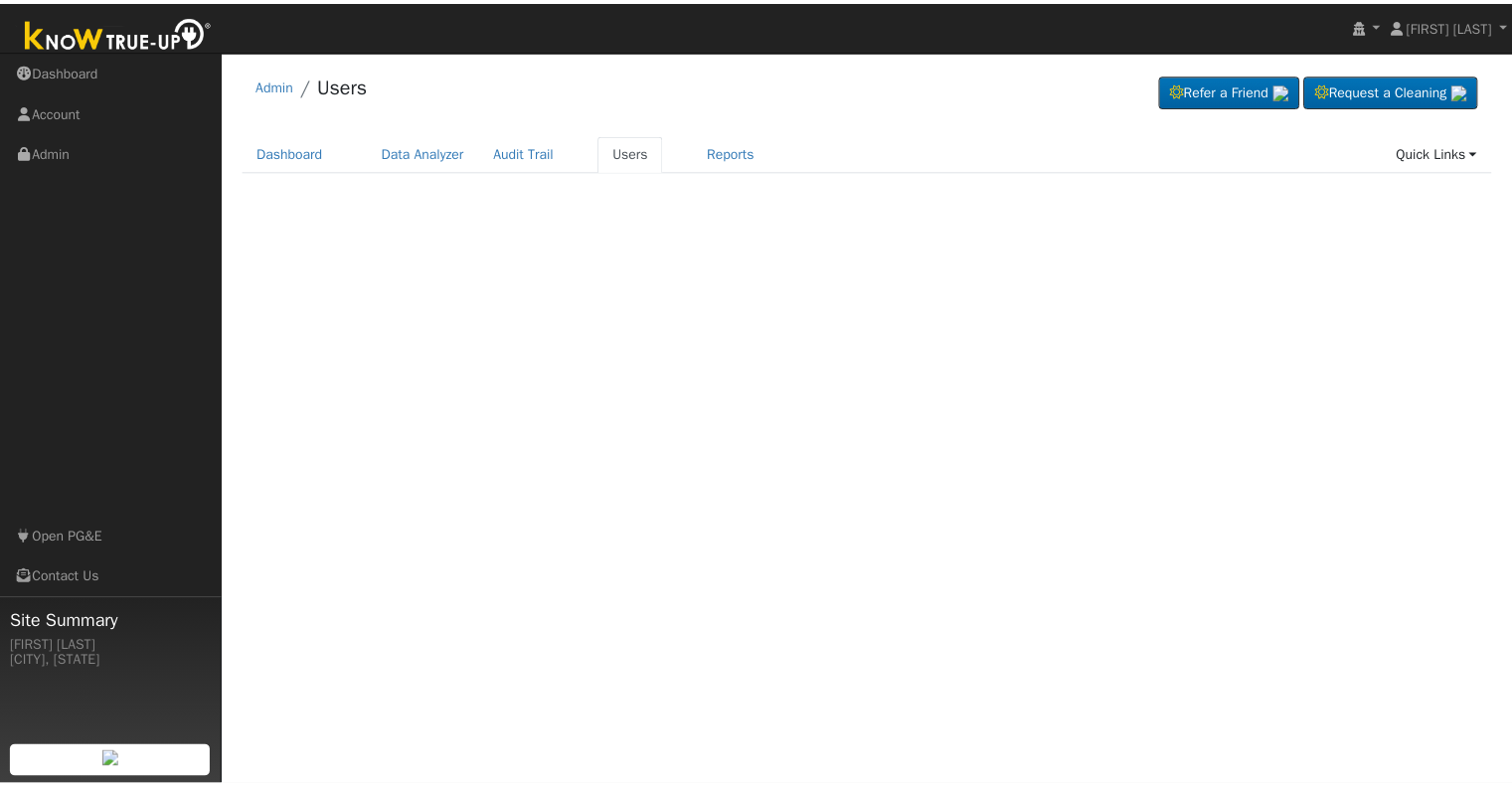 scroll, scrollTop: 0, scrollLeft: 0, axis: both 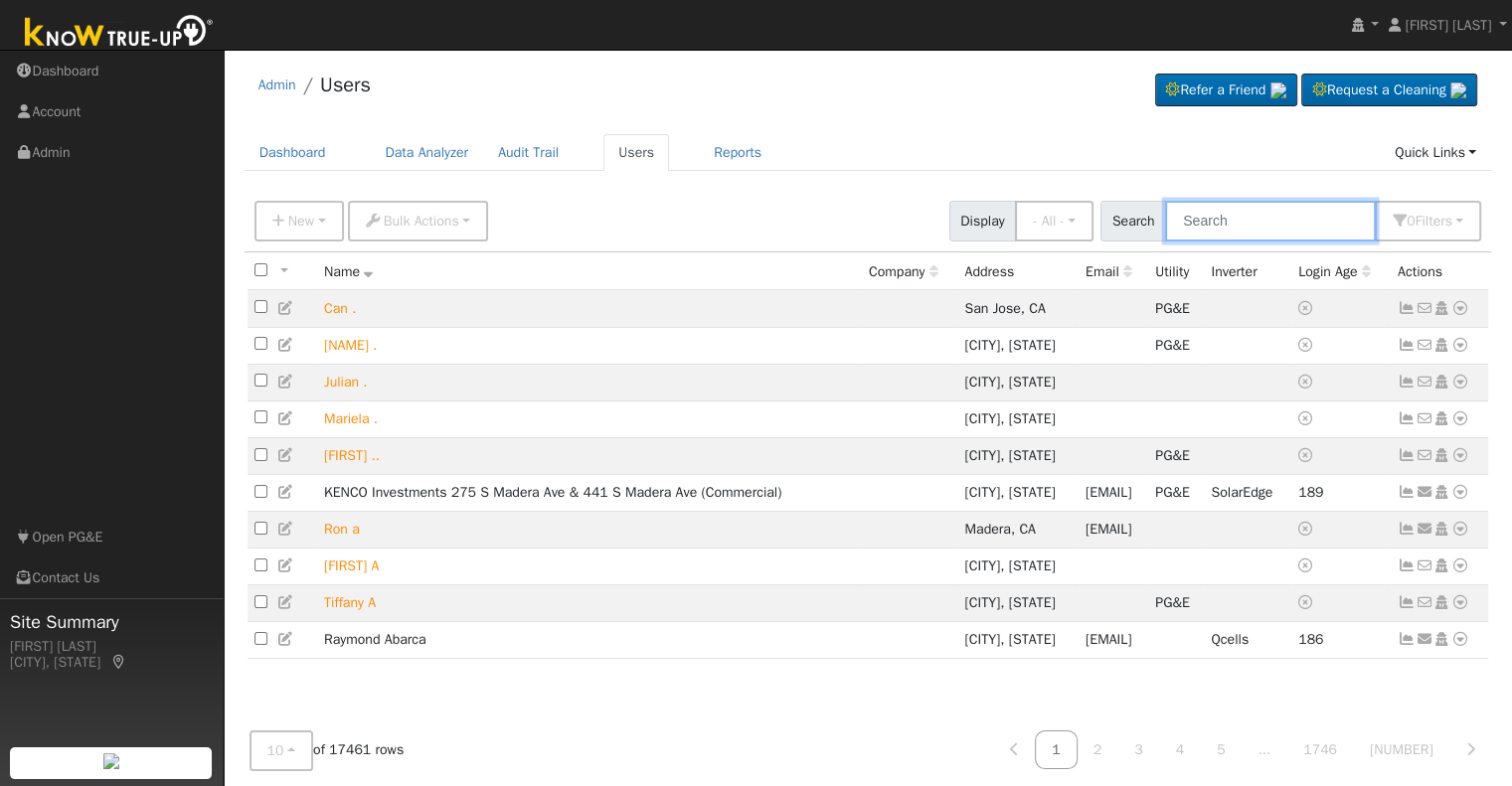 click at bounding box center (1270, 221) 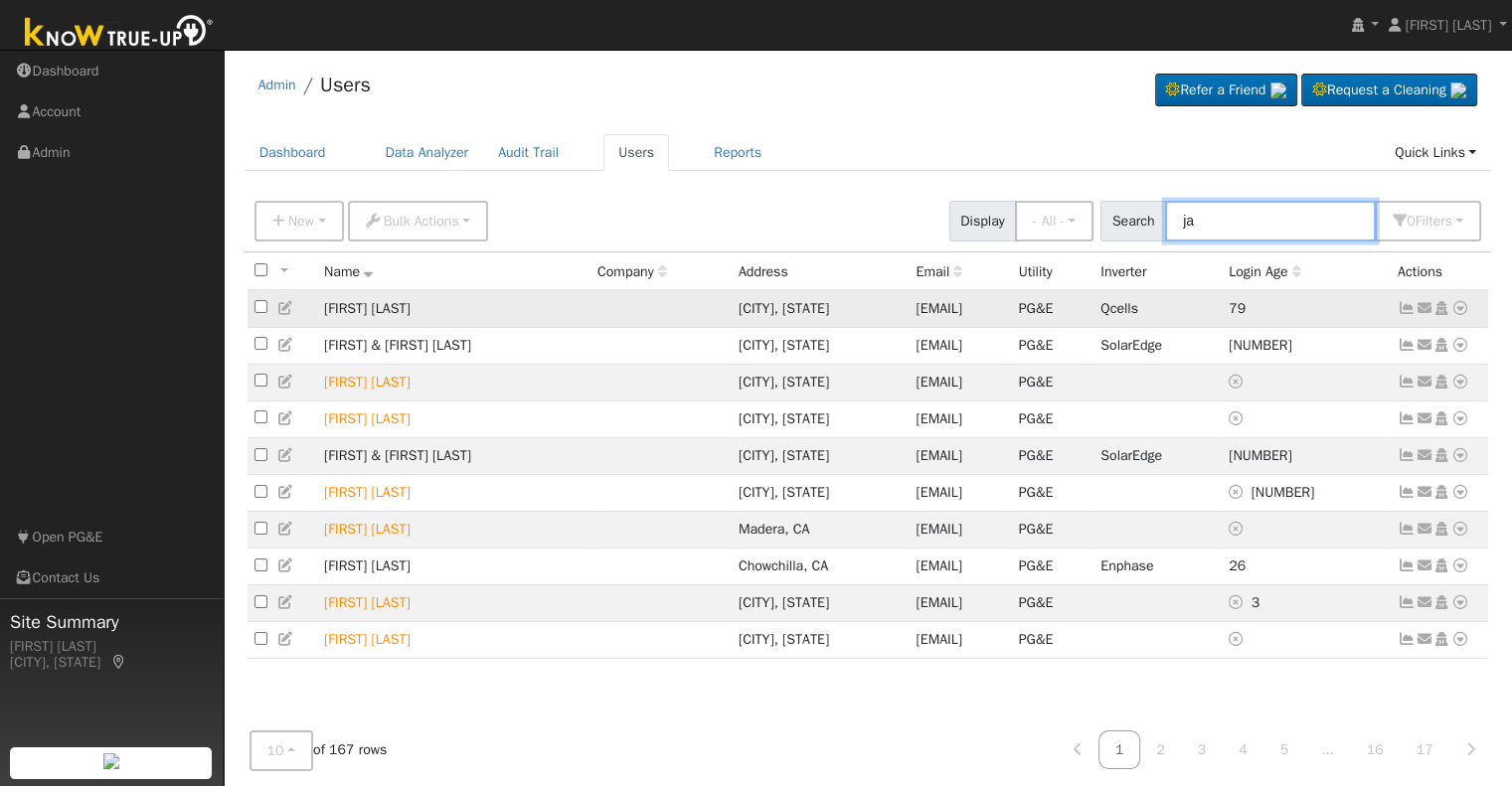 type on "j" 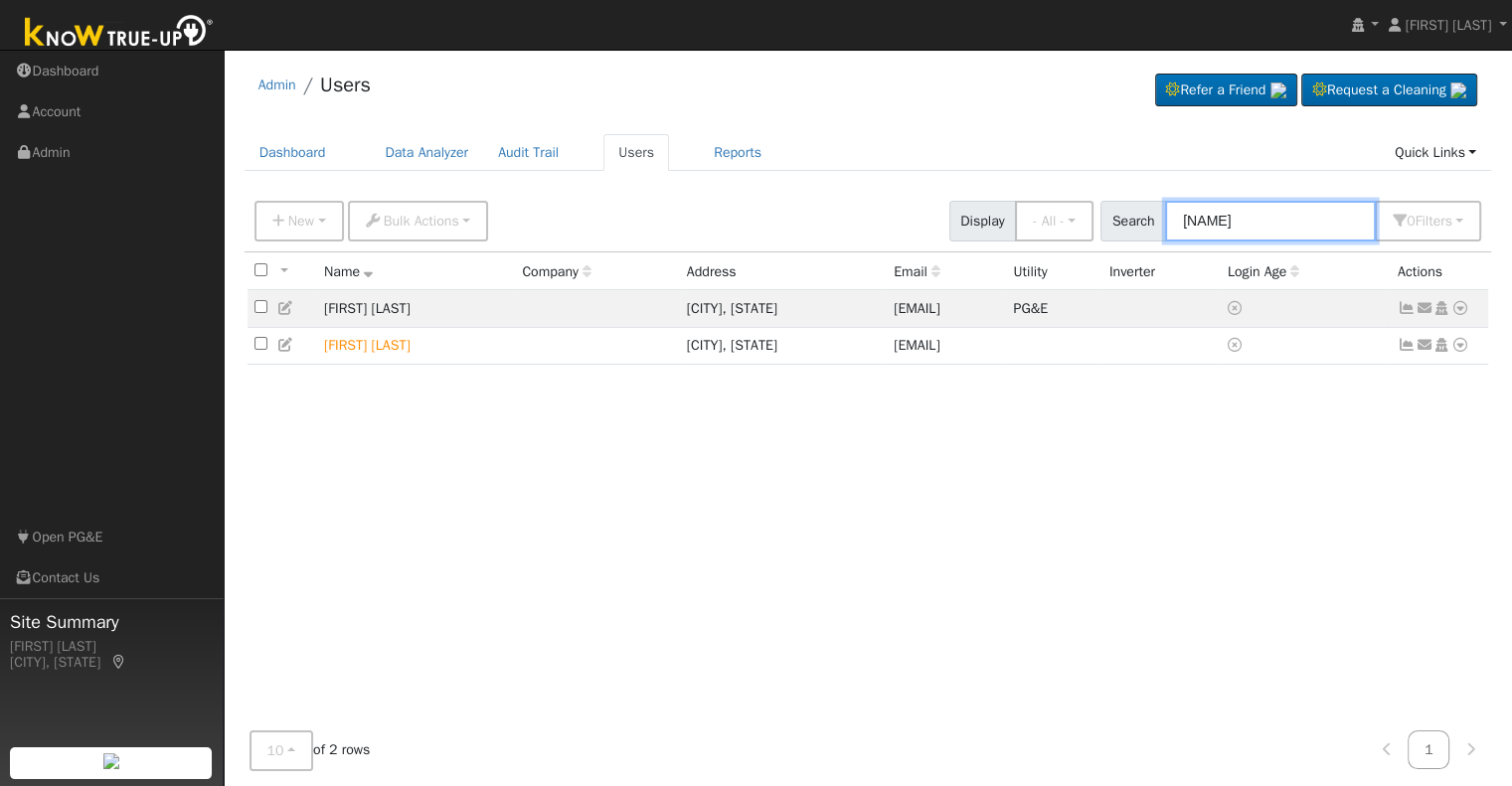 click on "kahlon" at bounding box center [1270, 221] 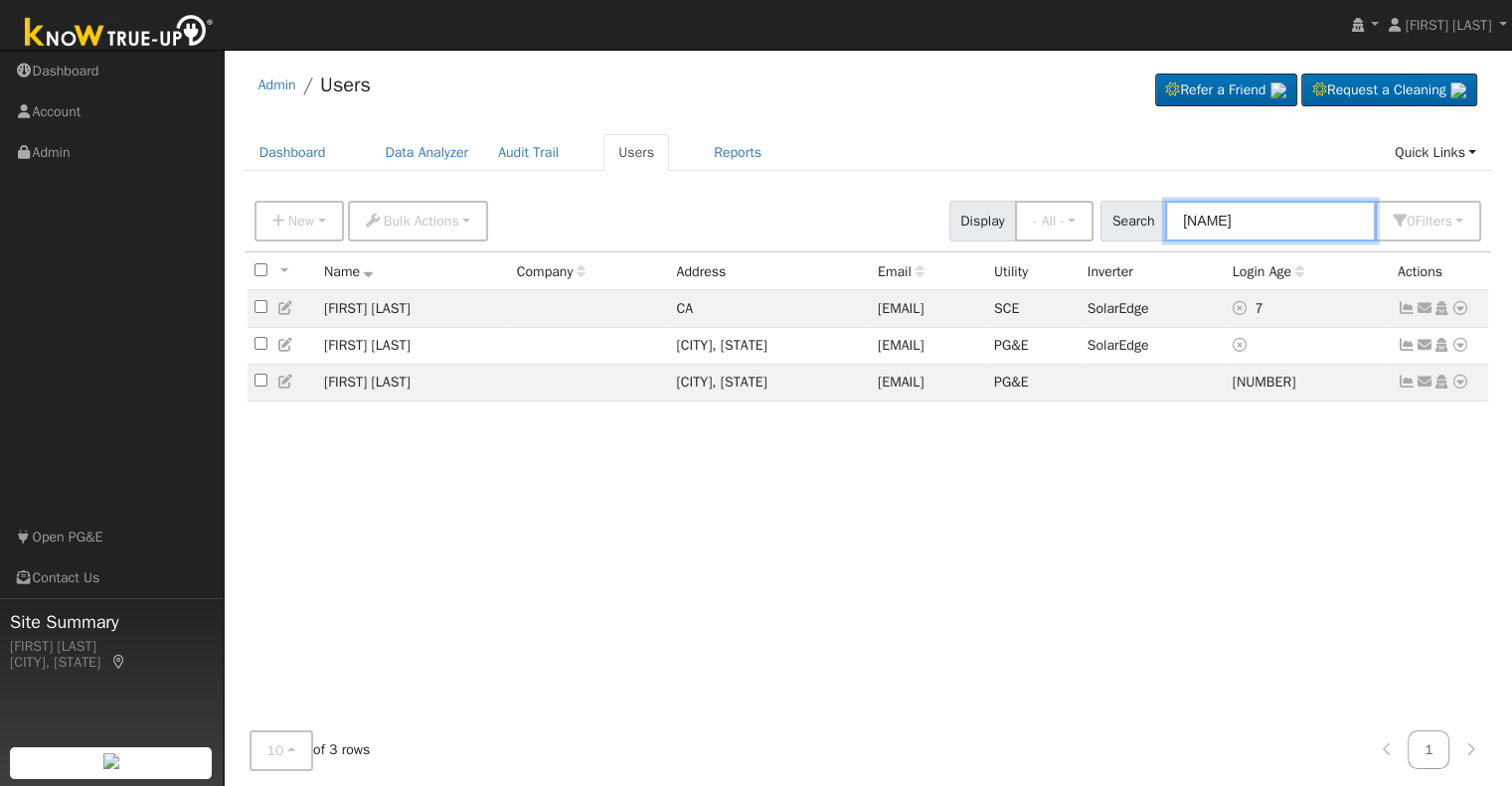 click on "jaswinder" at bounding box center [1270, 221] 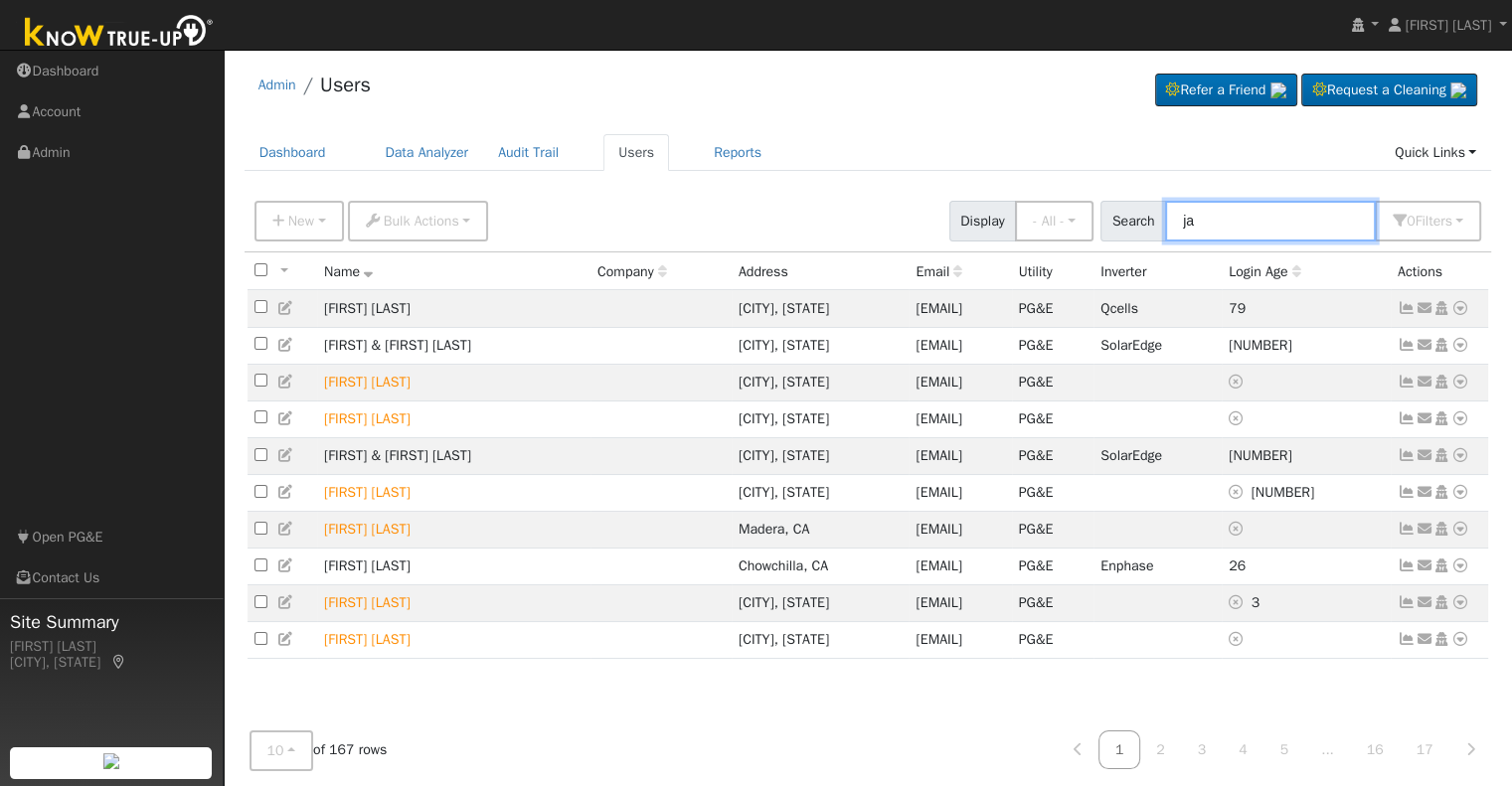 type on "j" 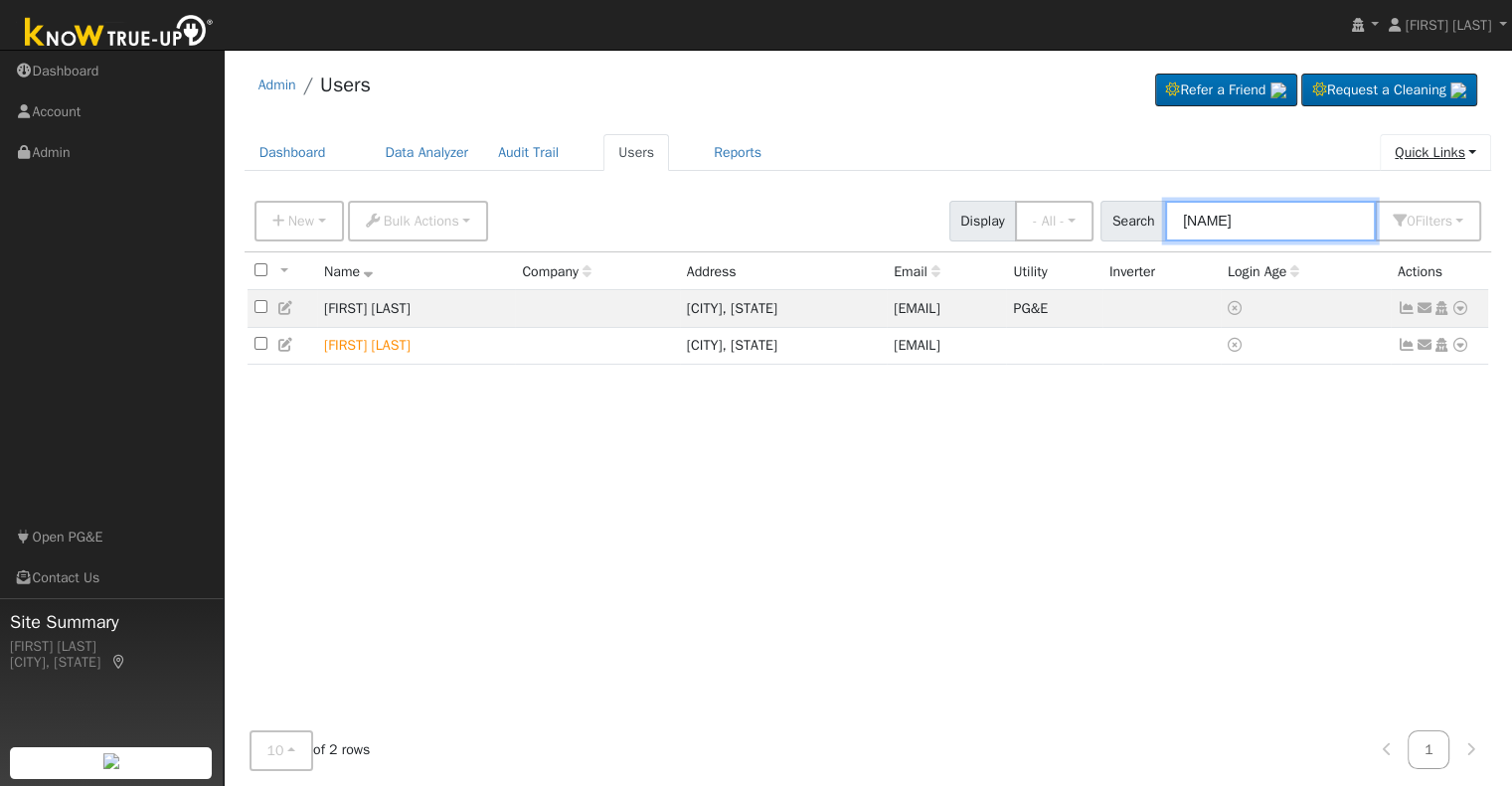type on "kahlon" 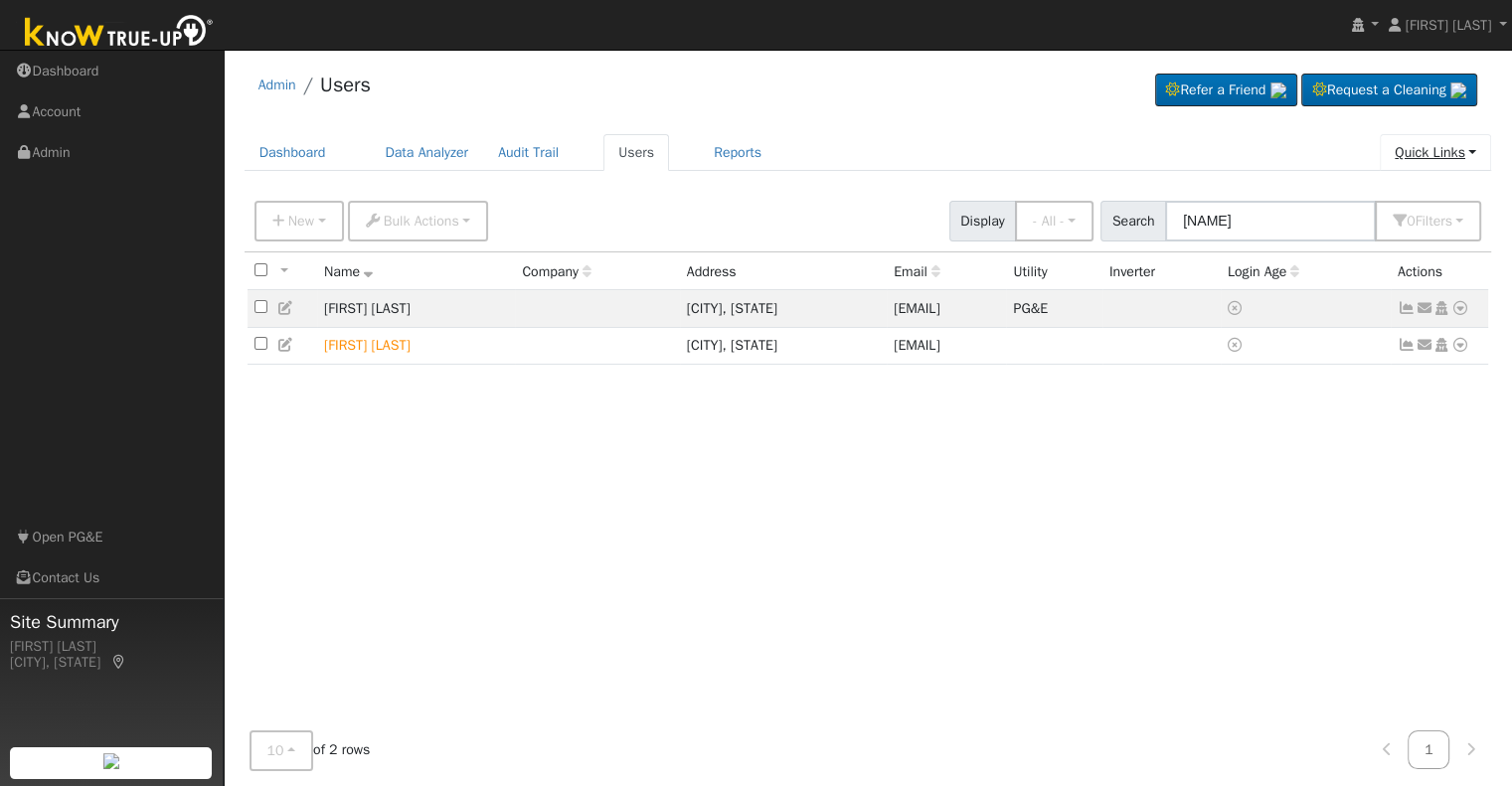 click on "Quick Links" at bounding box center [1435, 152] 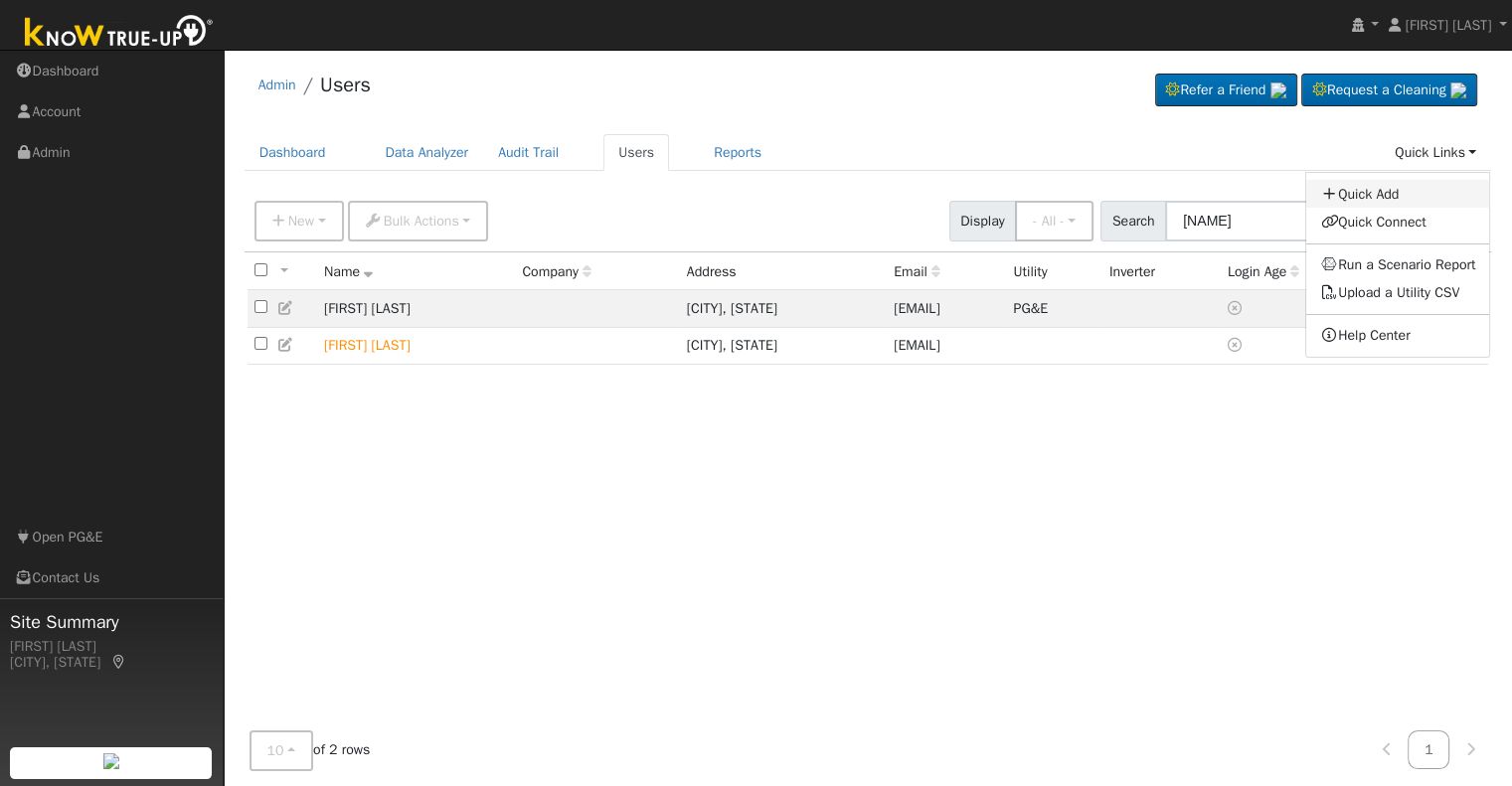 click on "Quick Add" at bounding box center (1398, 194) 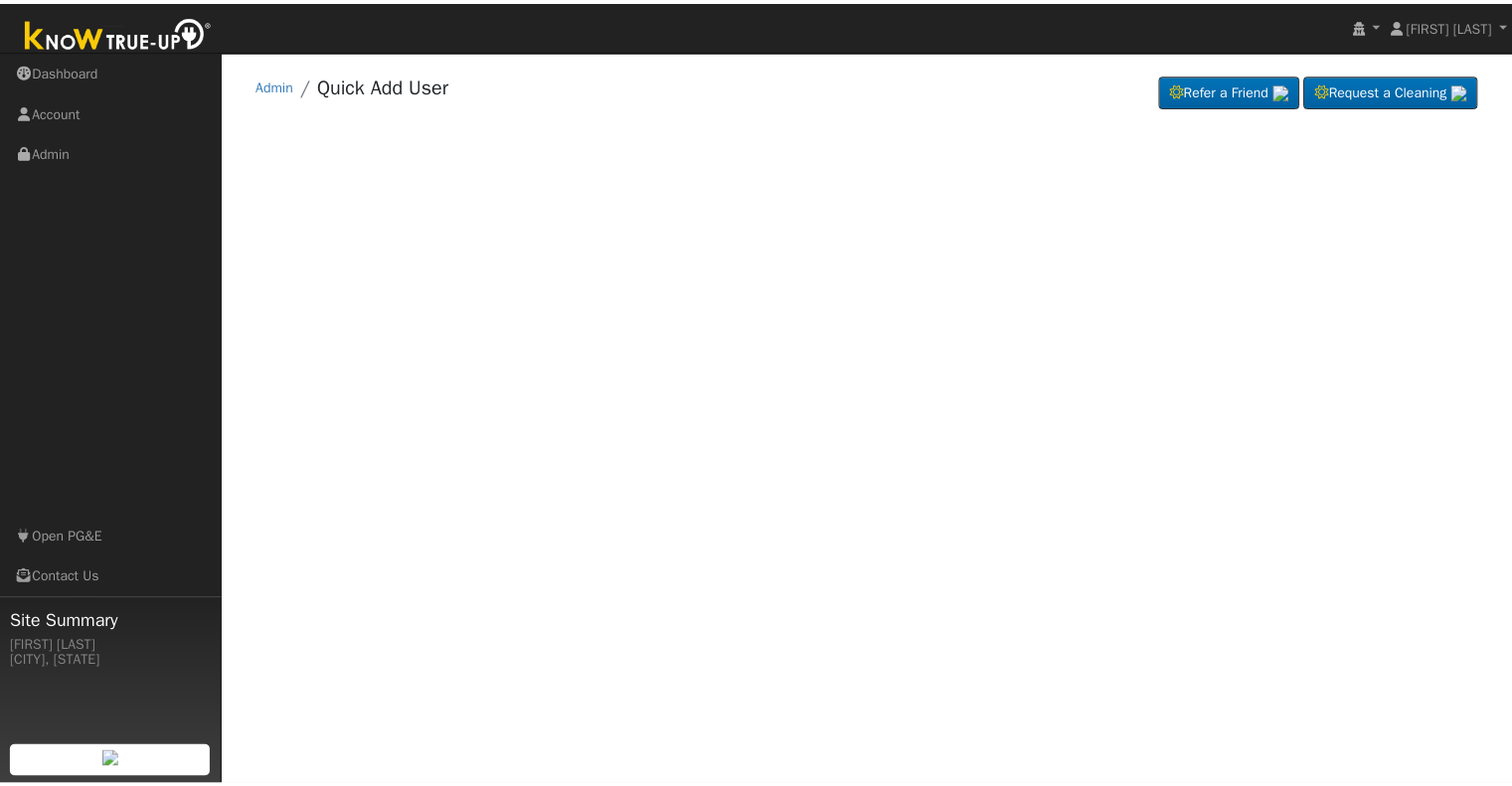 scroll, scrollTop: 0, scrollLeft: 0, axis: both 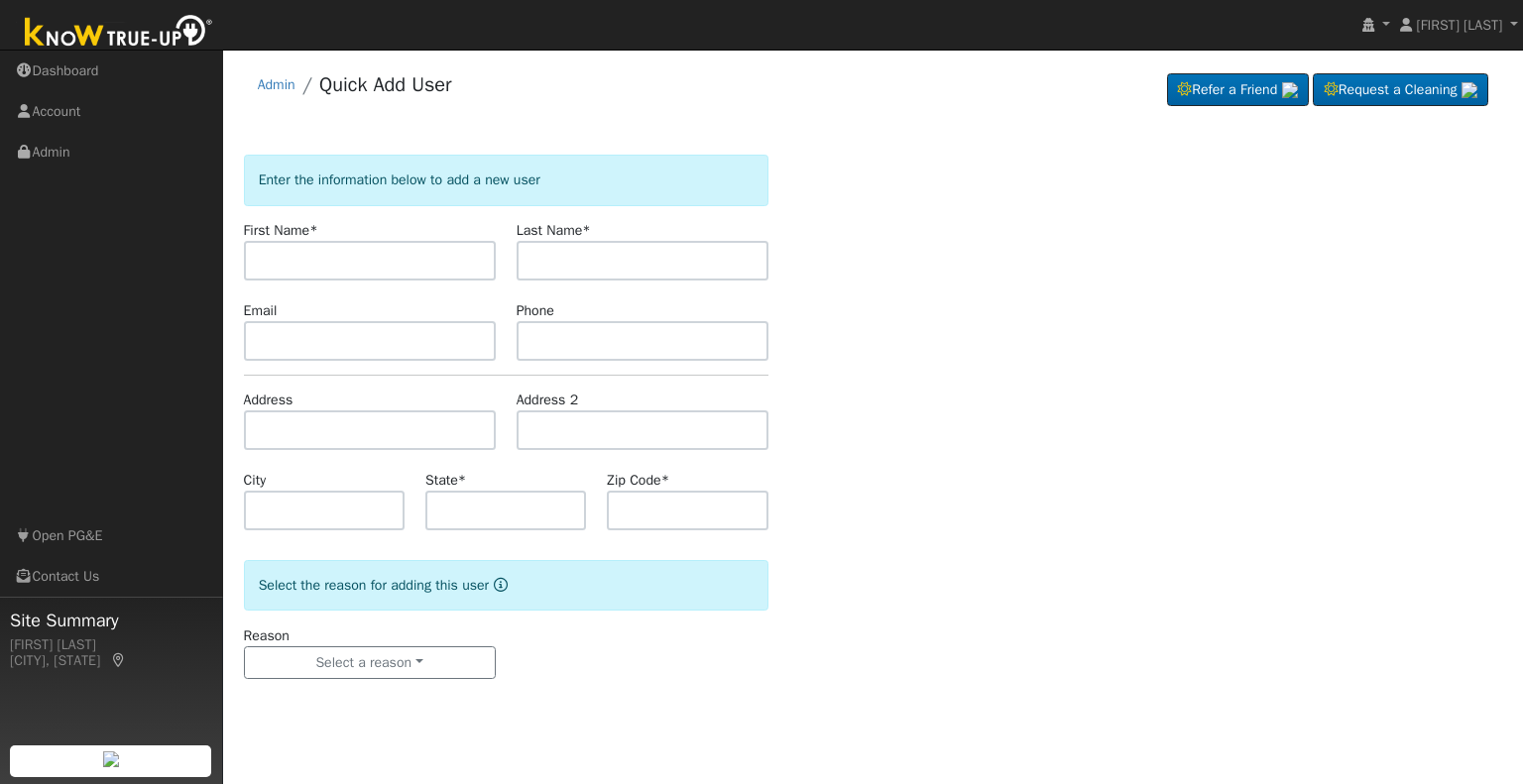 click at bounding box center (370, 261) 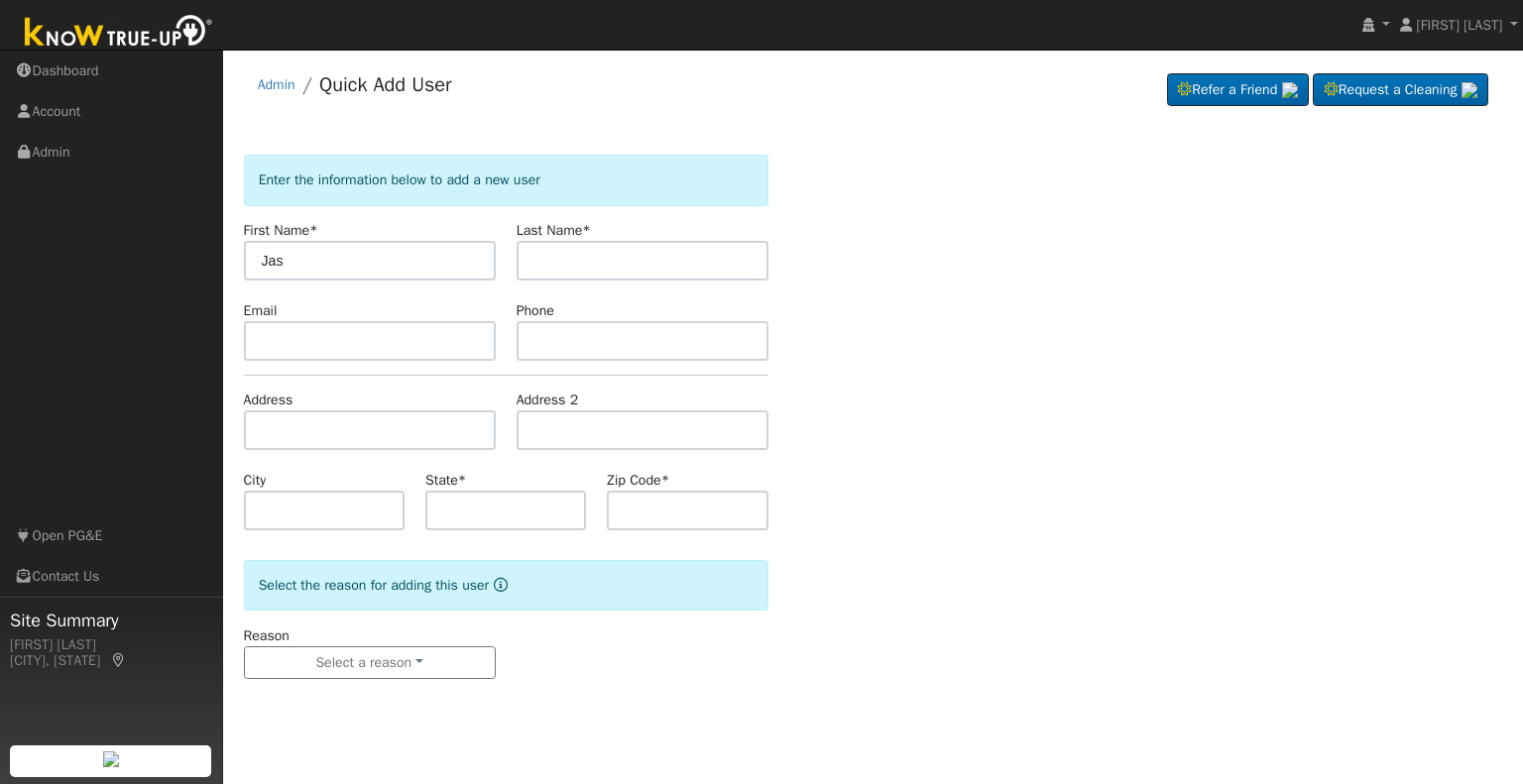 type on "Jas" 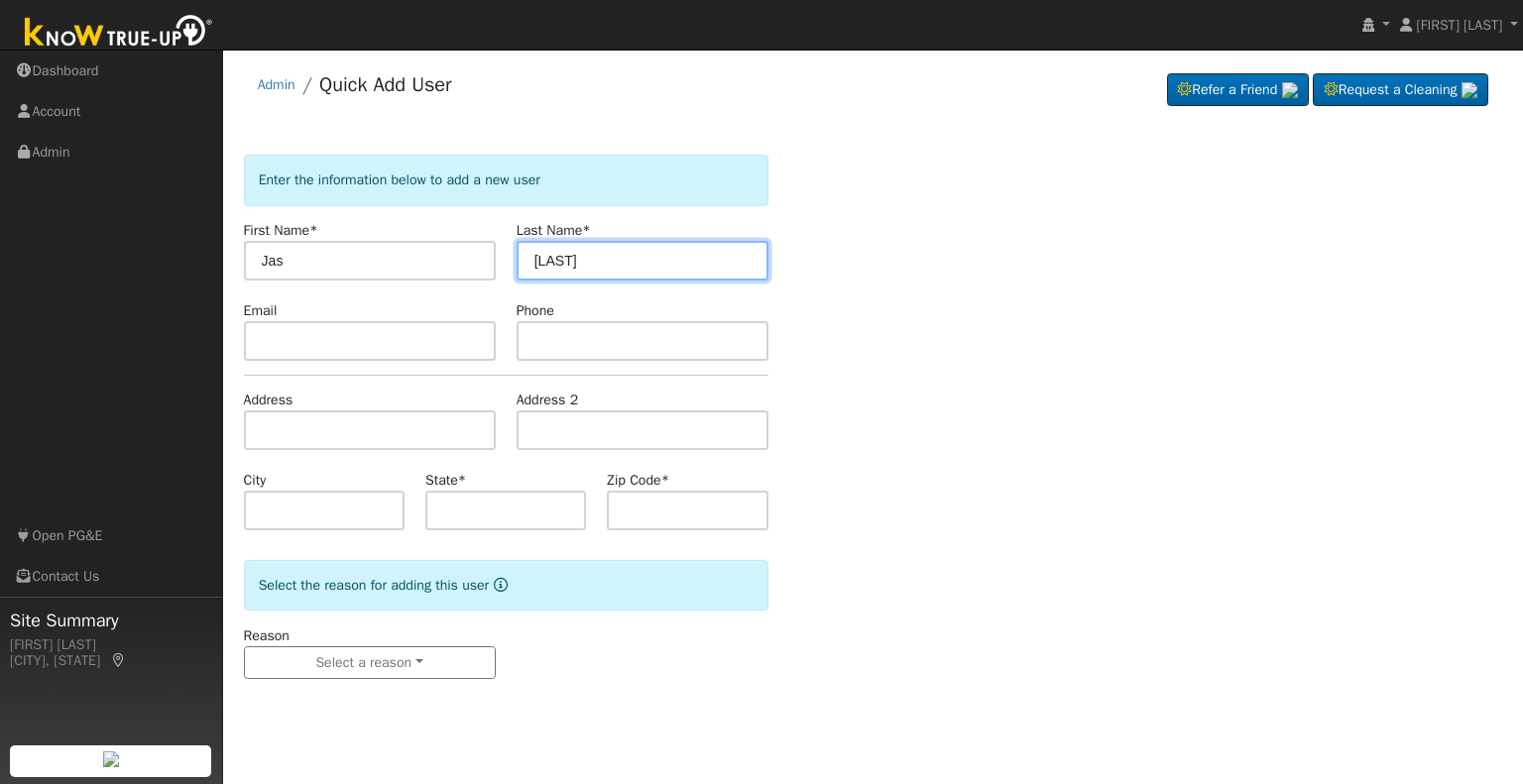 type on "[LAST]" 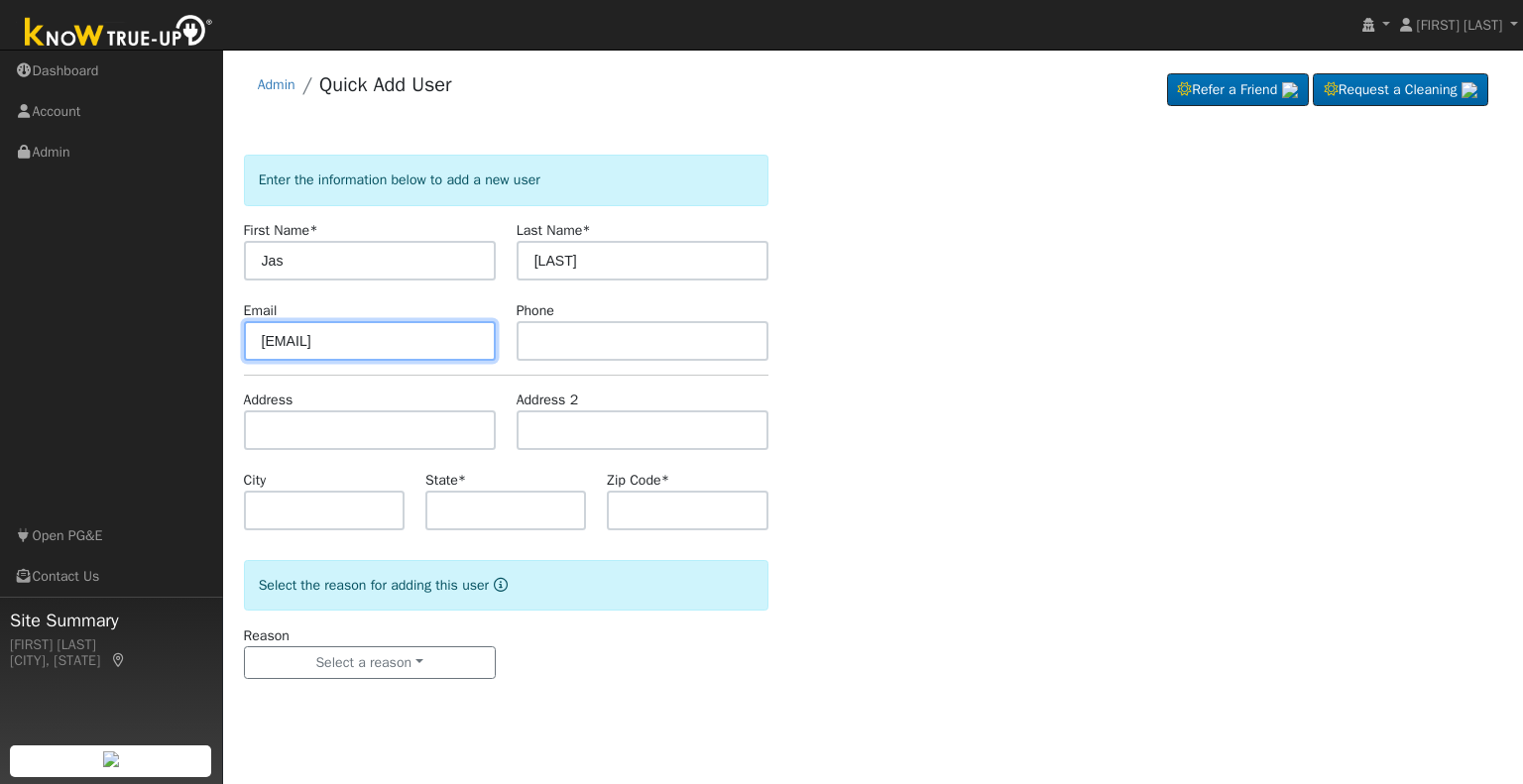 type on "[EMAIL]" 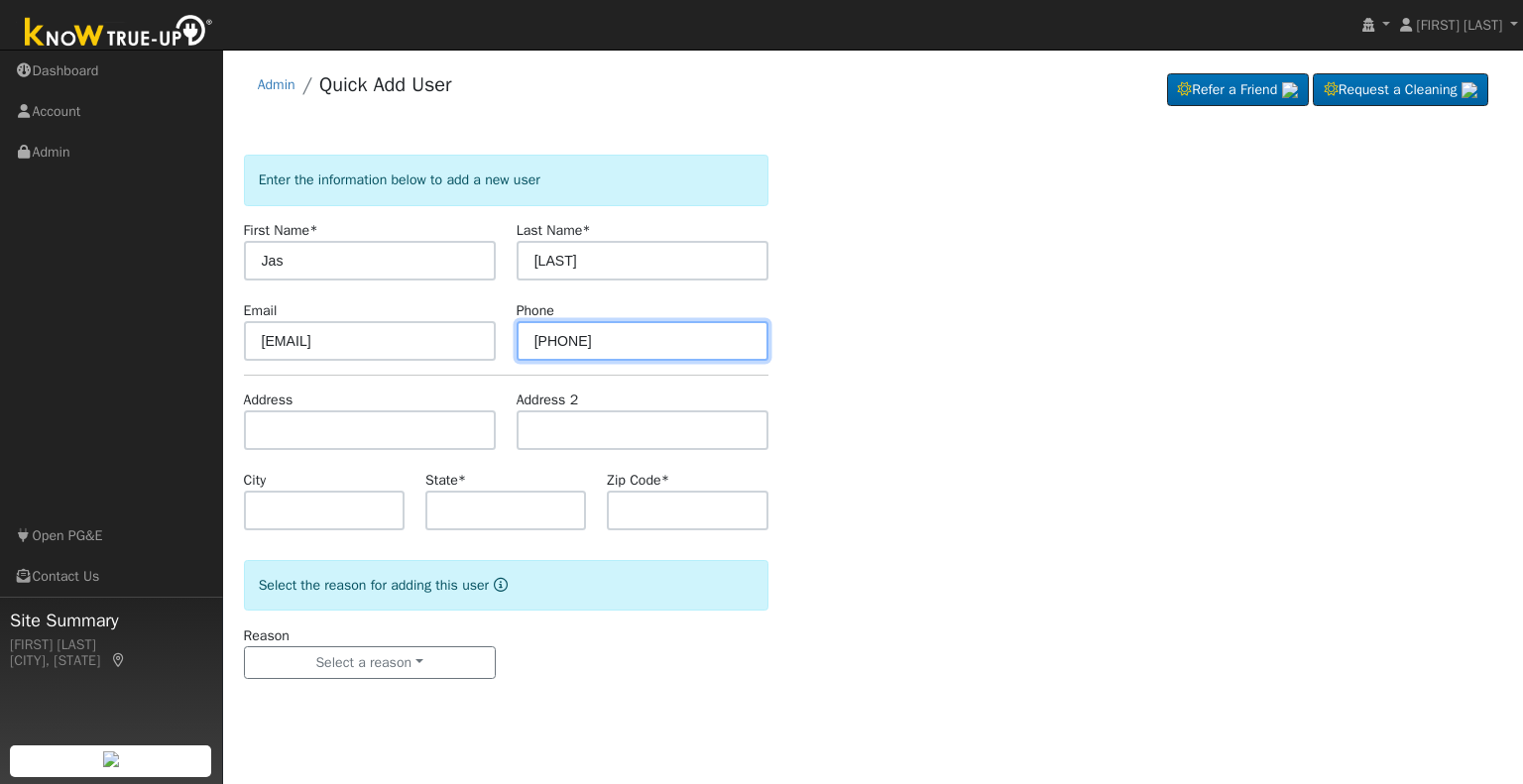 type on "[PHONE]" 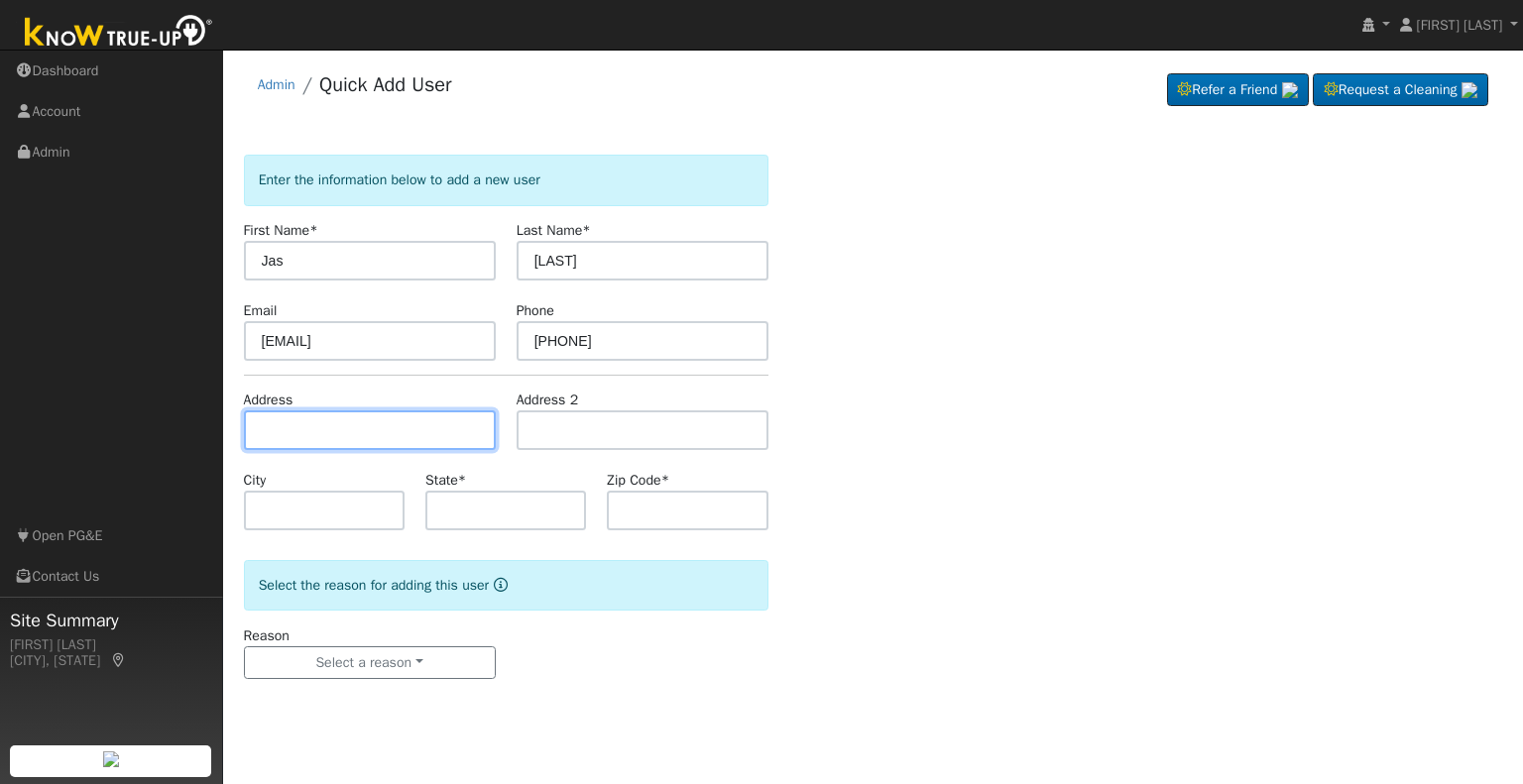 click at bounding box center (370, 430) 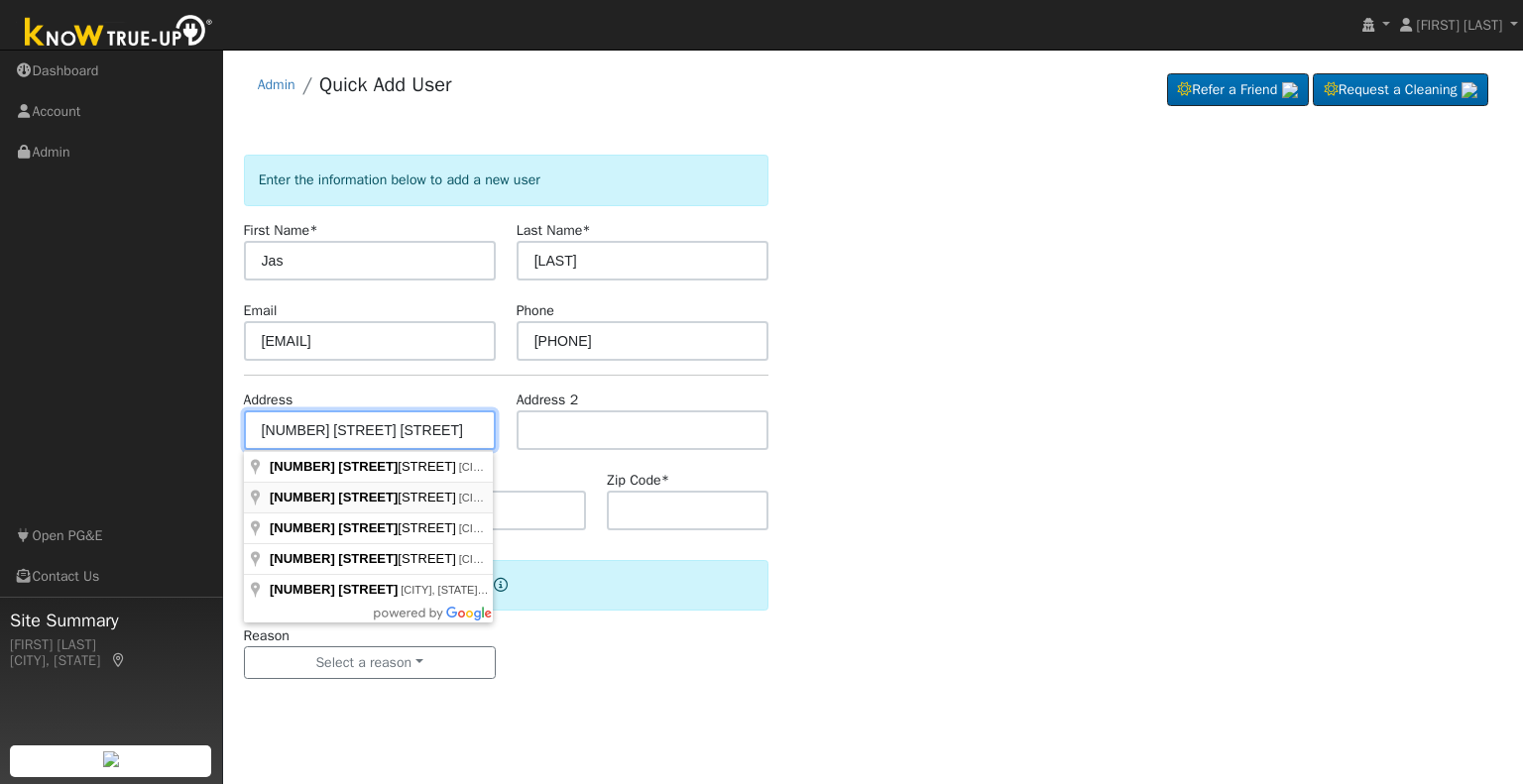 type on "[NUMBER] [STREET] [STREET]" 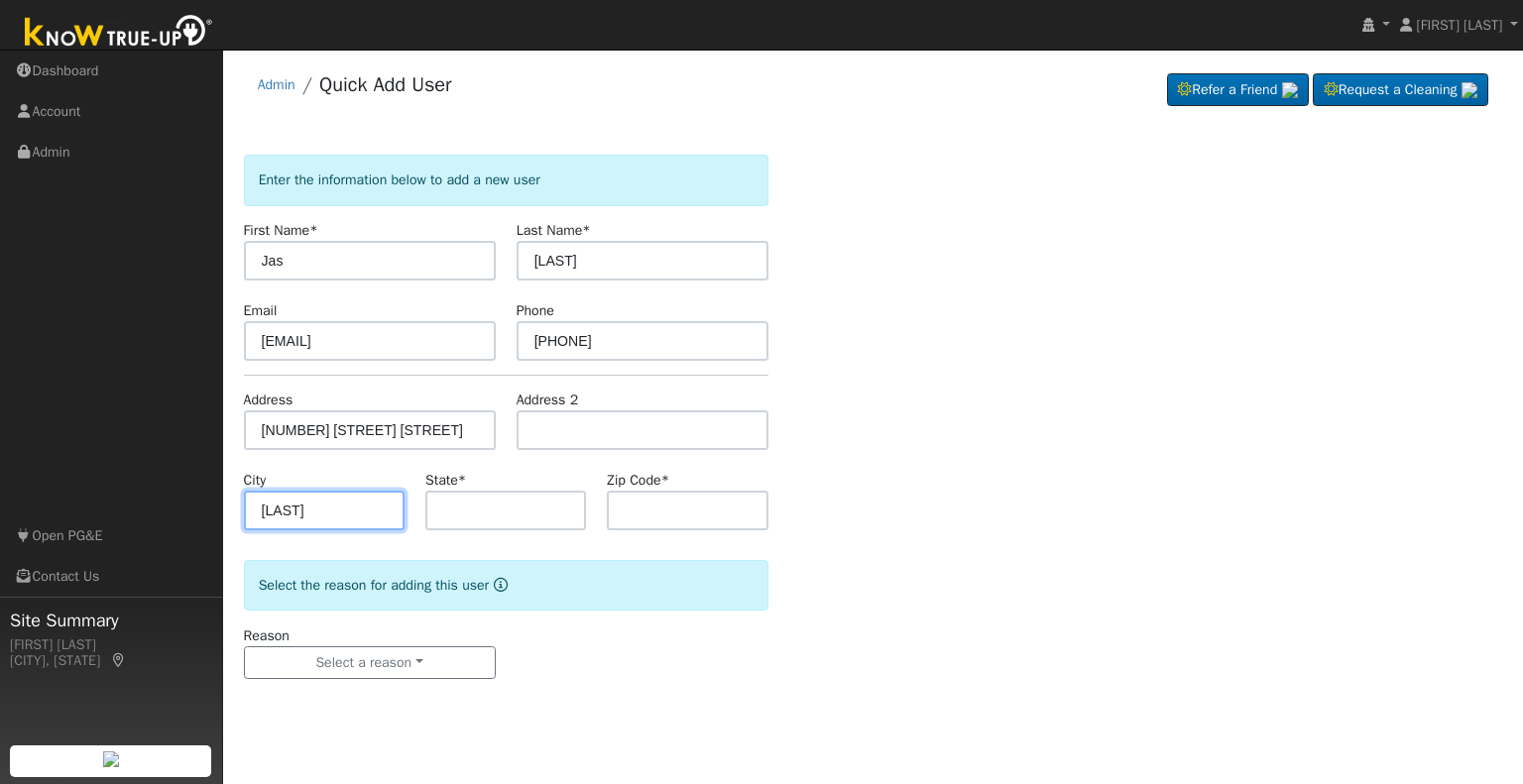 type on "Fowler" 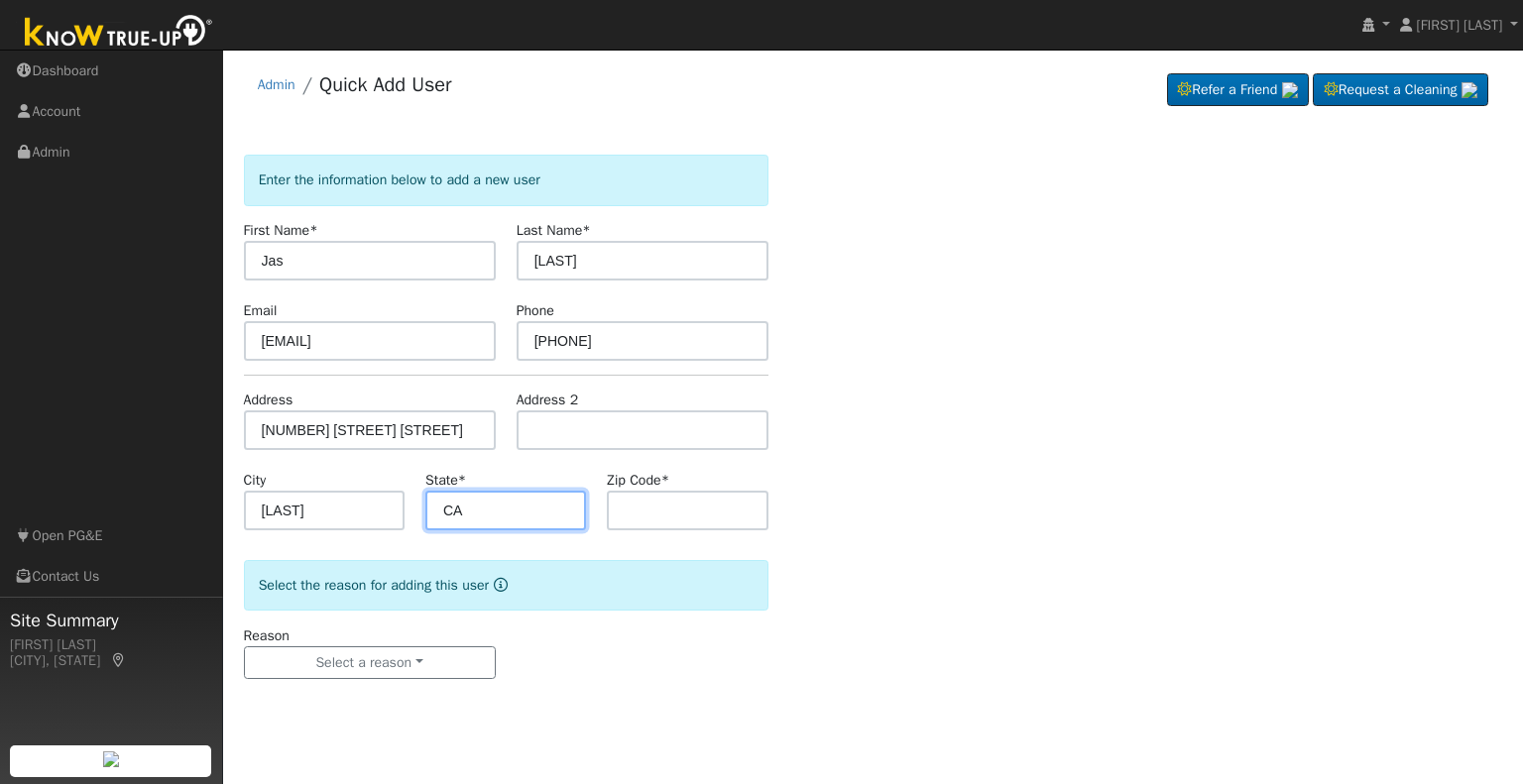 type on "CA" 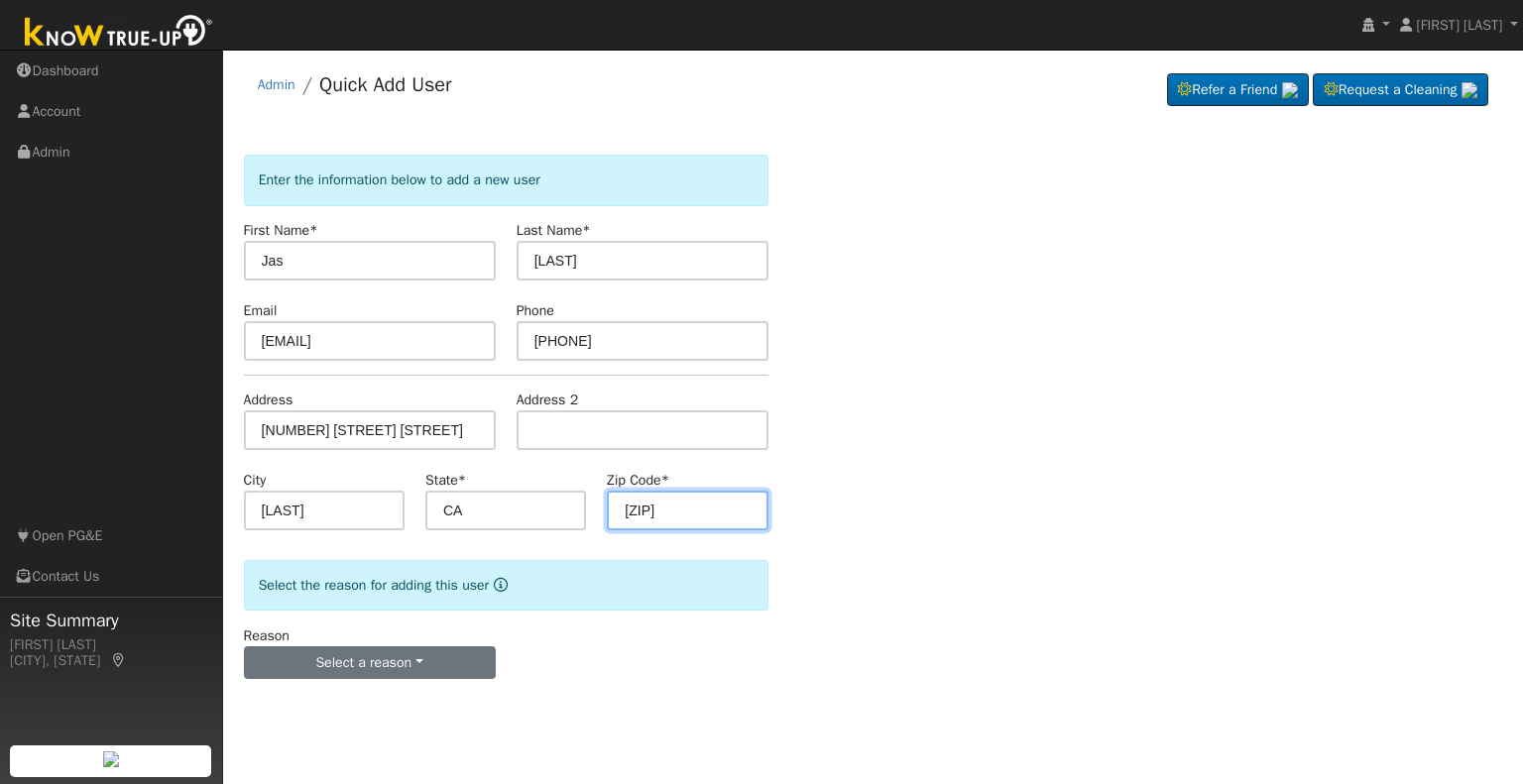type on "93625" 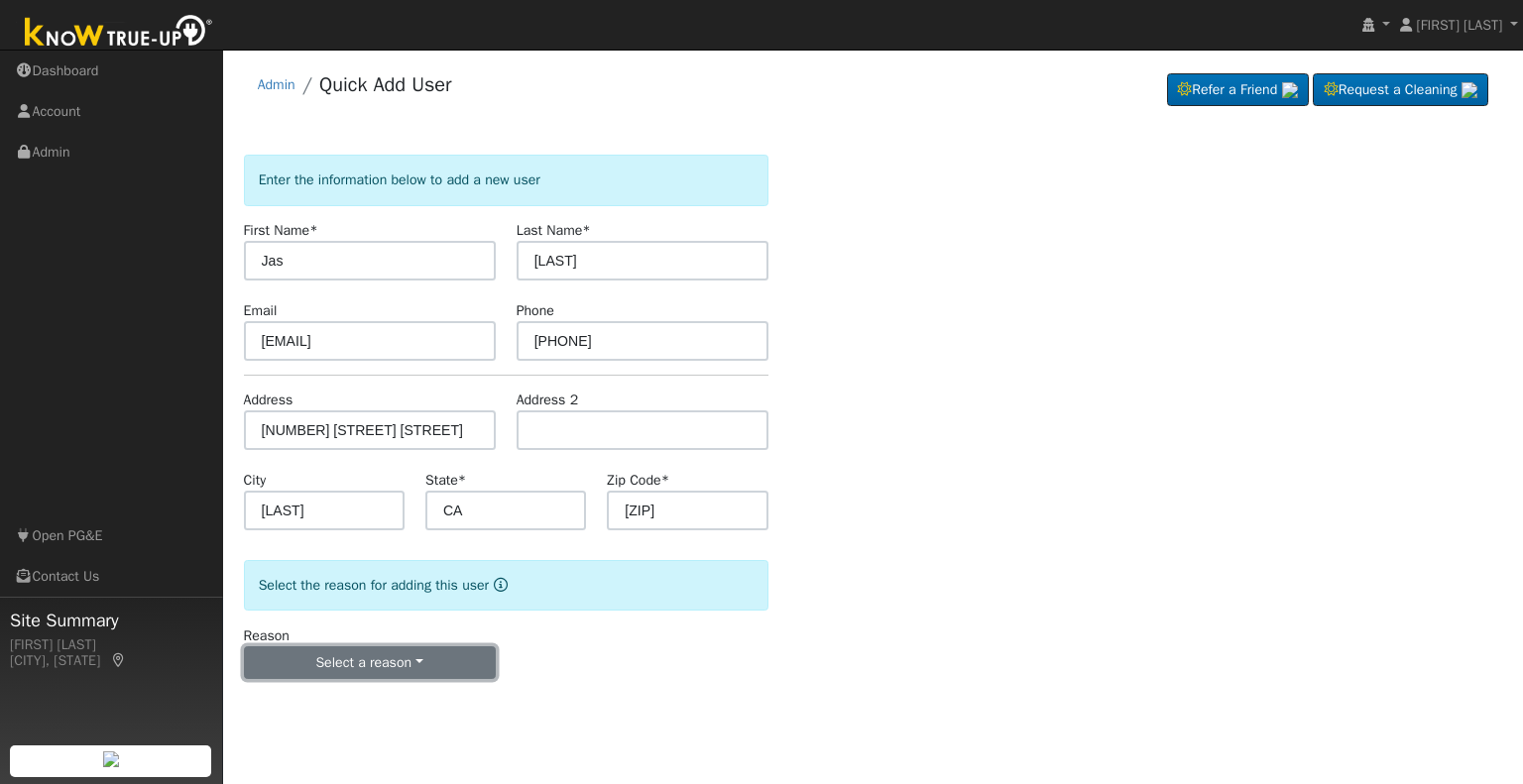 click on "Select a reason" at bounding box center [370, 663] 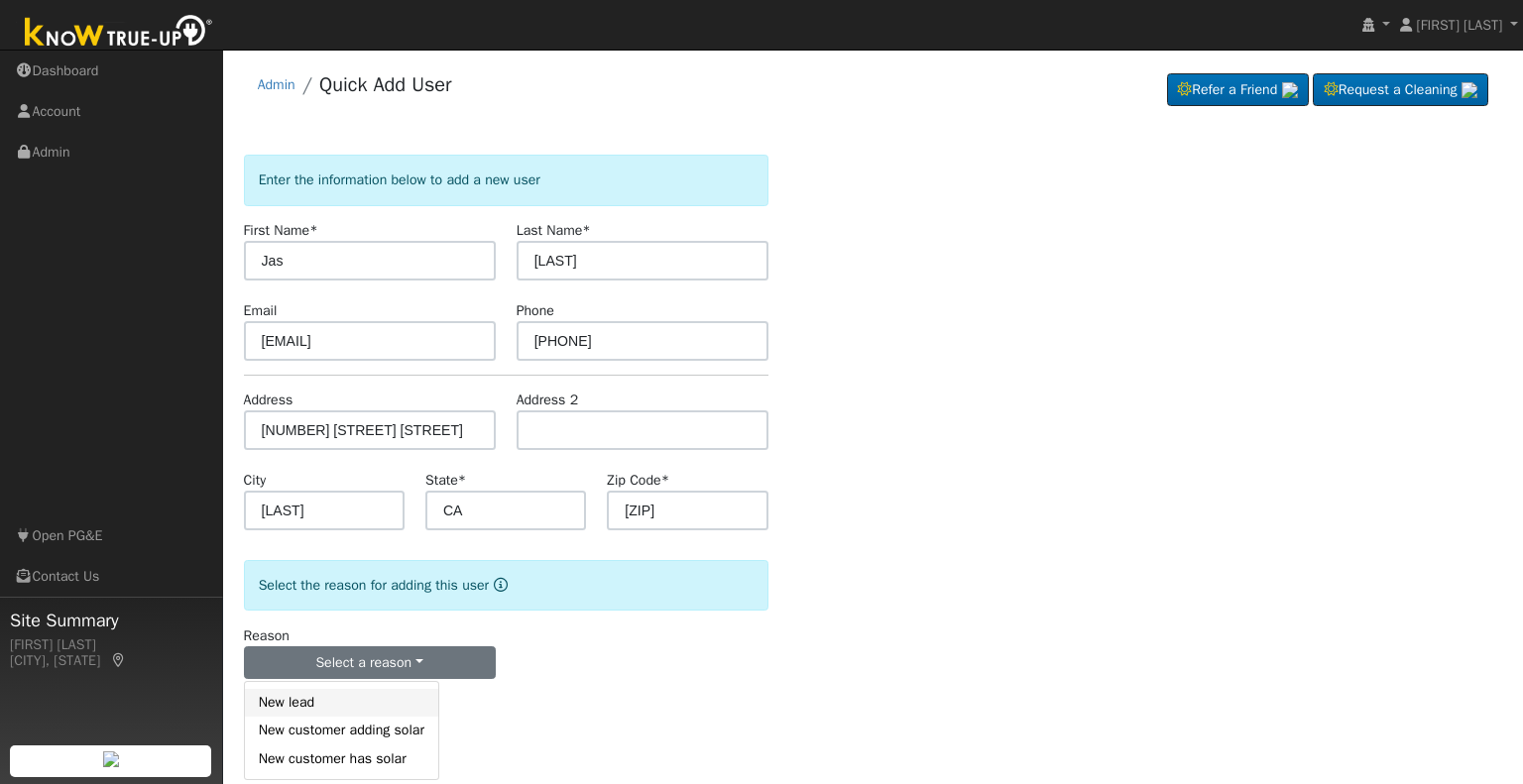 click on "New lead" at bounding box center (341, 703) 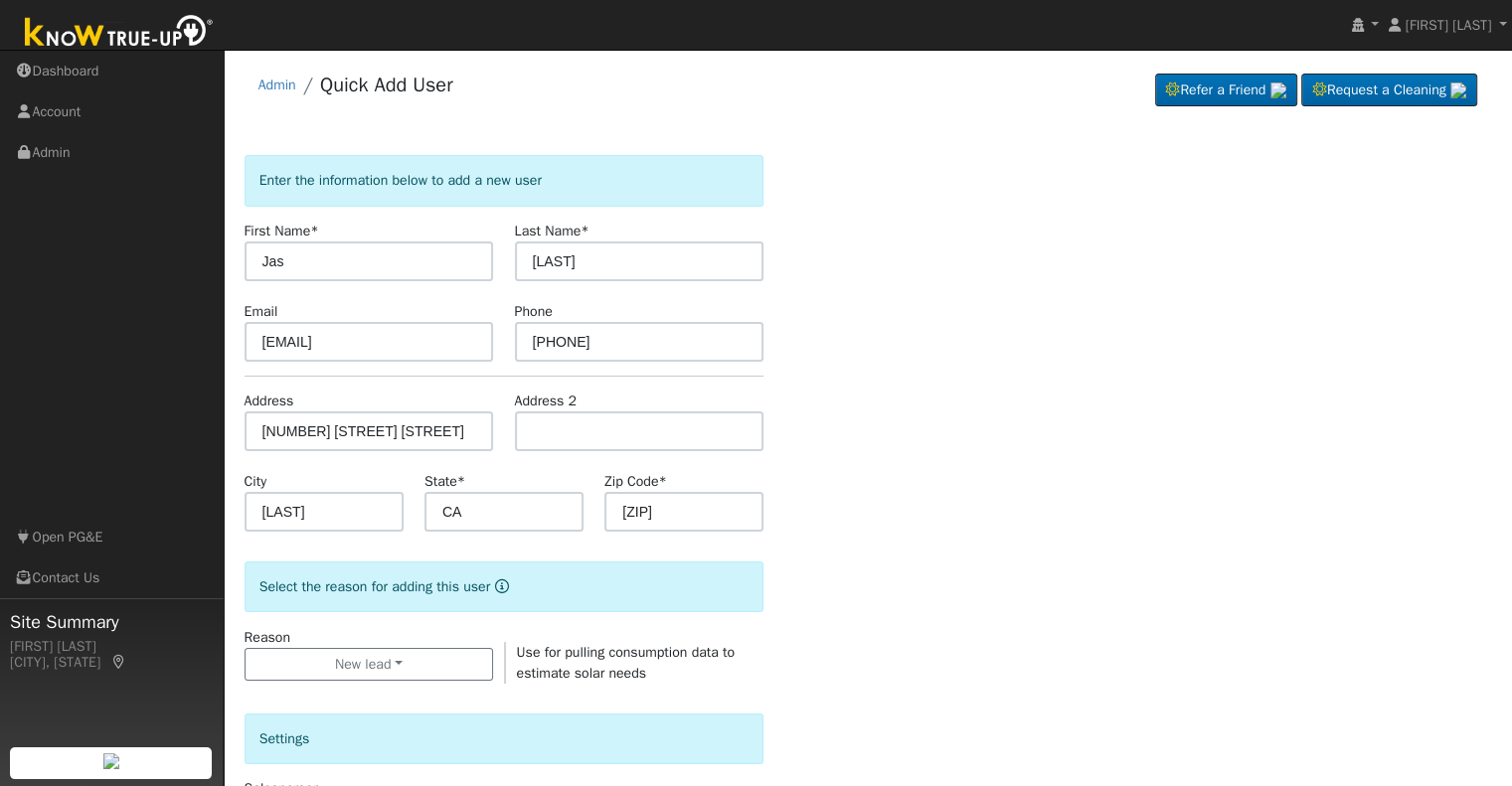 scroll, scrollTop: 498, scrollLeft: 0, axis: vertical 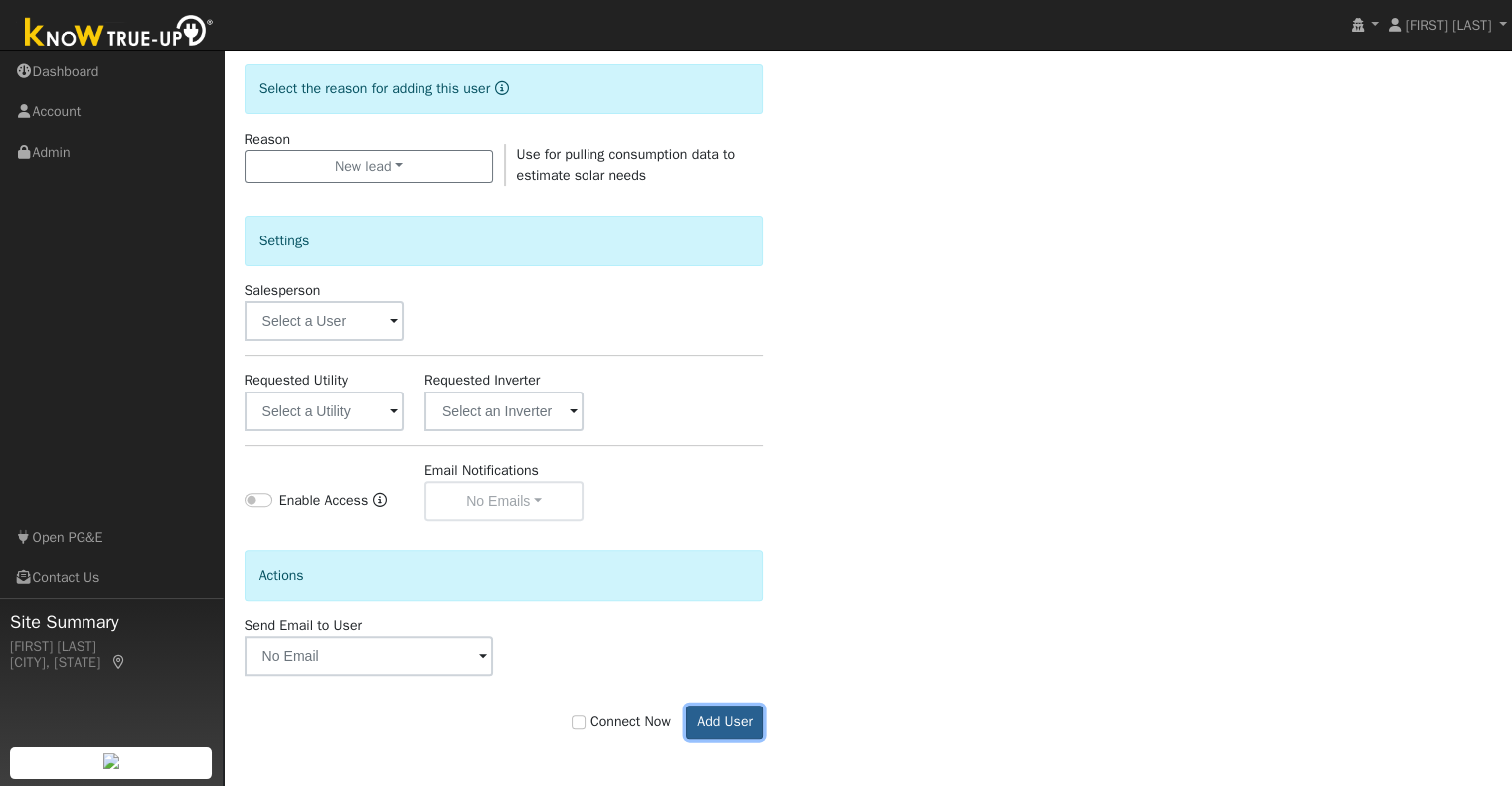 click on "Add User" at bounding box center (725, 722) 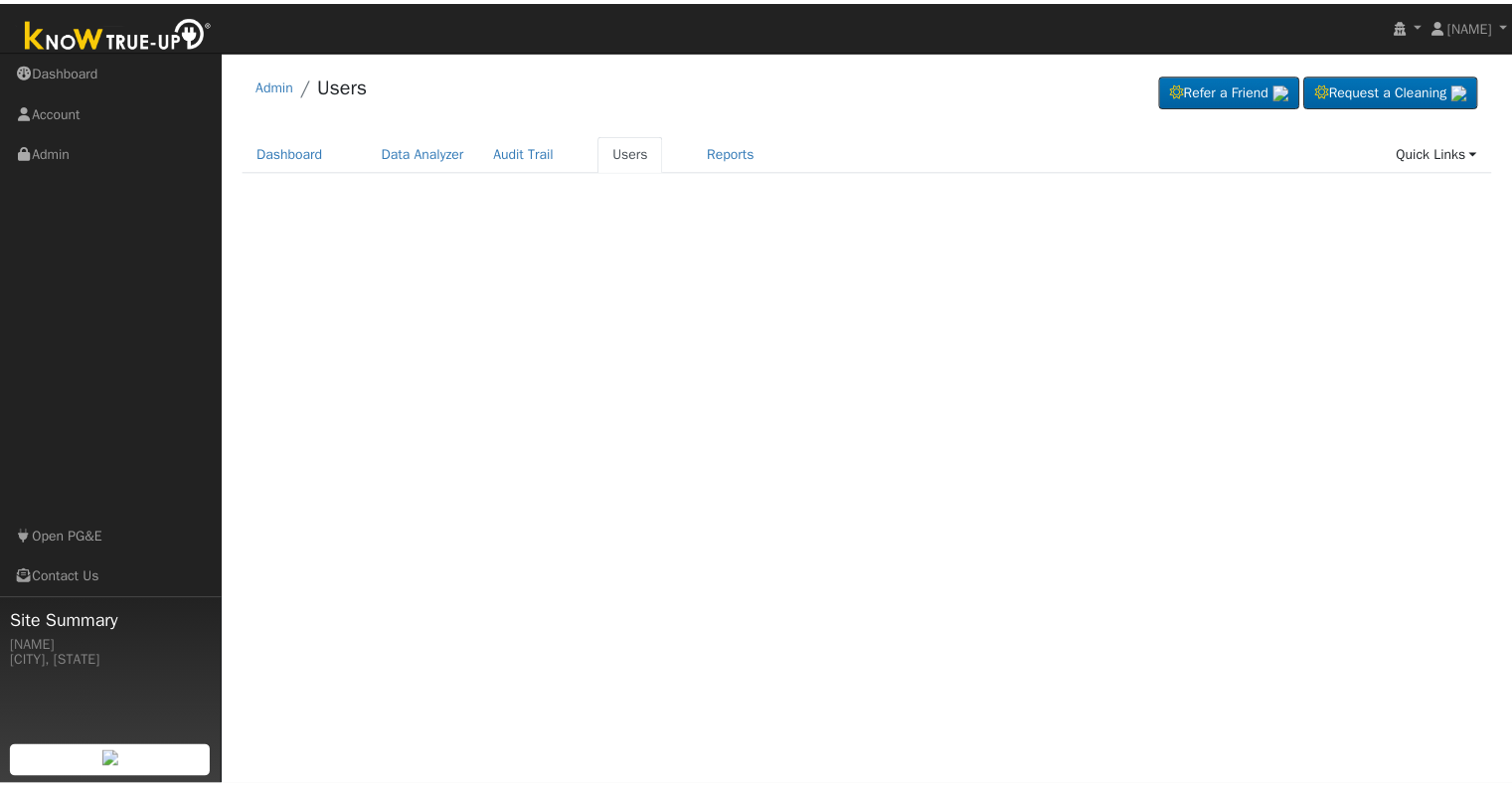 scroll, scrollTop: 0, scrollLeft: 0, axis: both 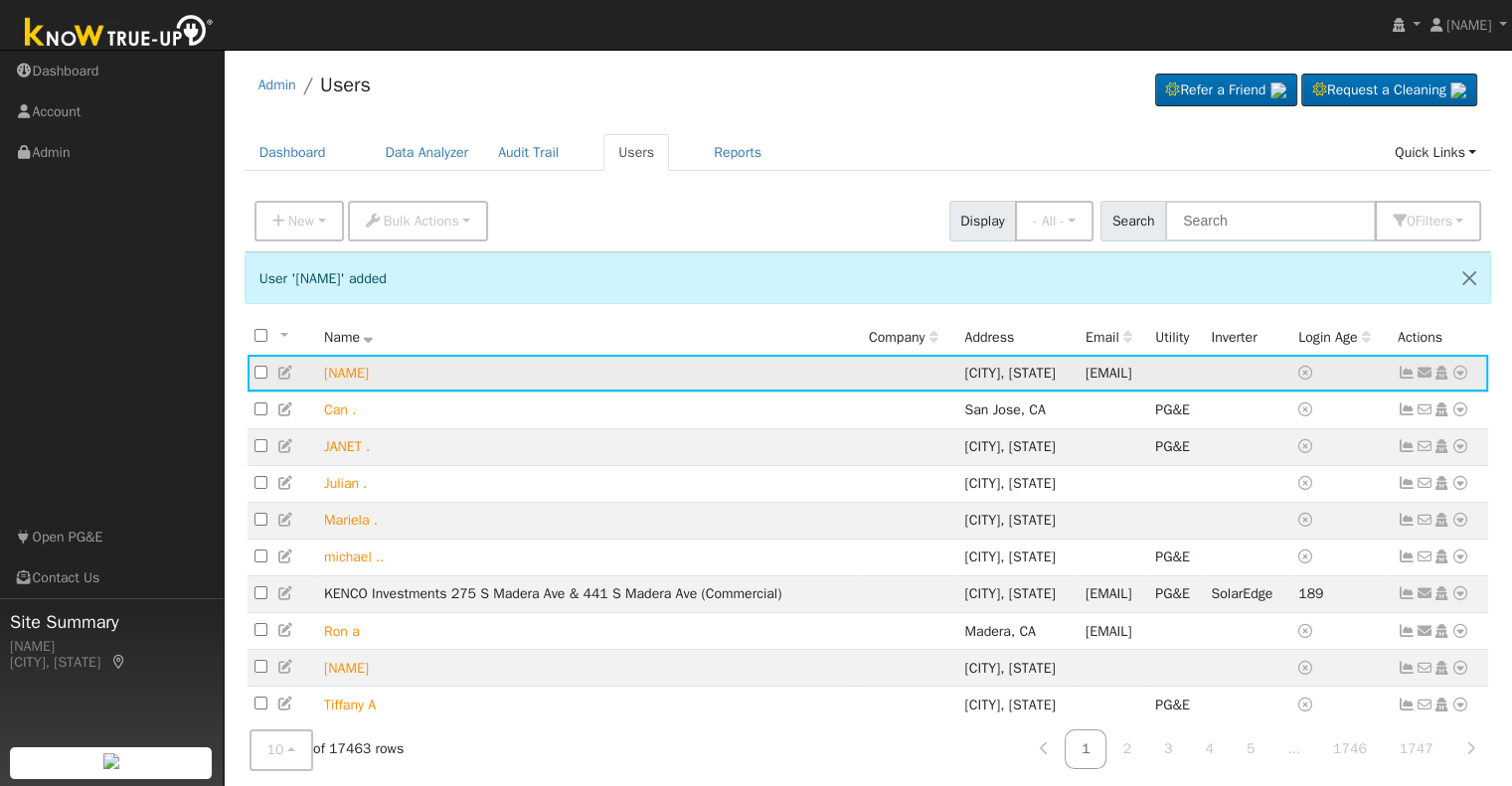 click at bounding box center [1441, 373] 